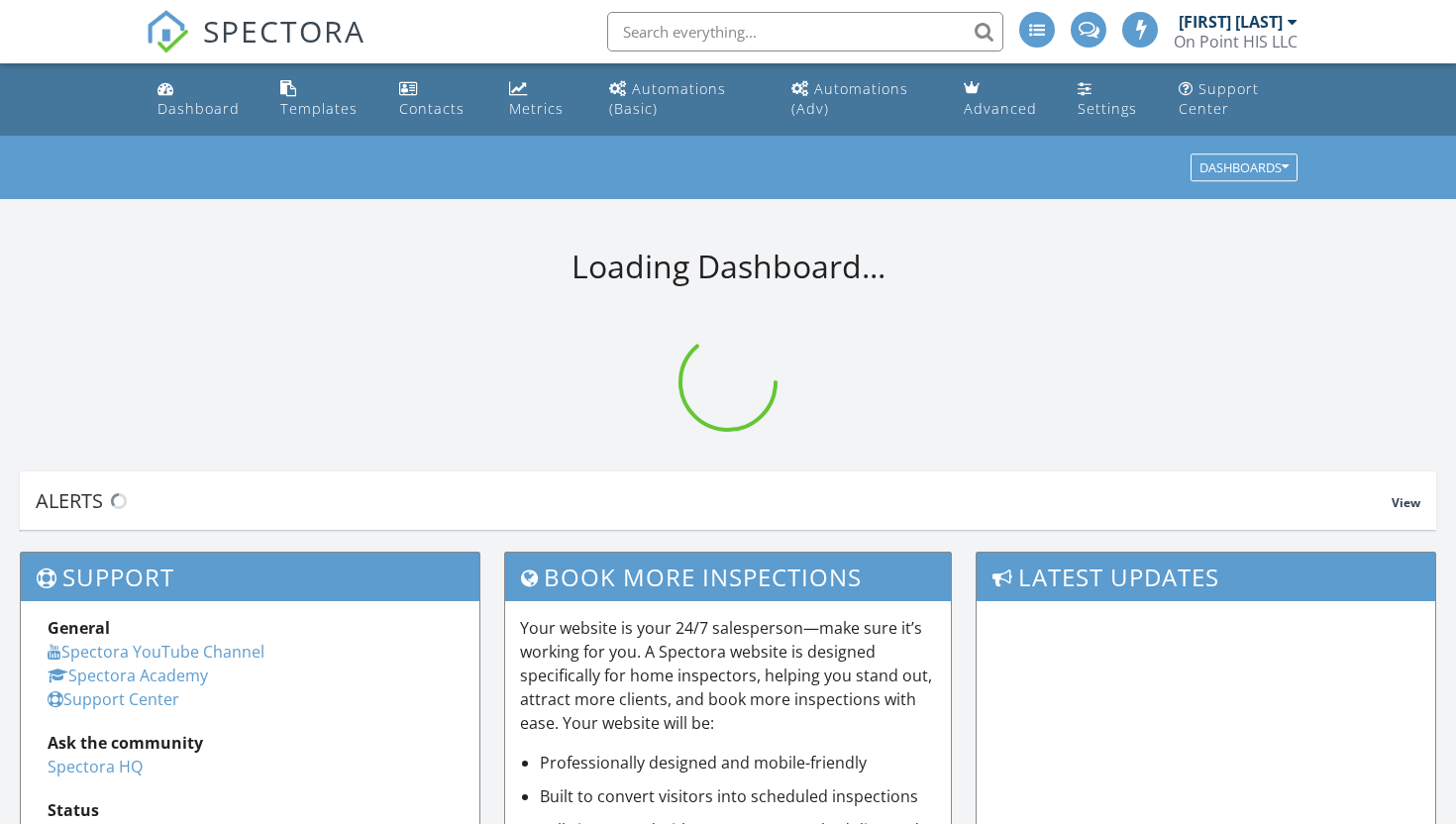 scroll, scrollTop: 0, scrollLeft: 0, axis: both 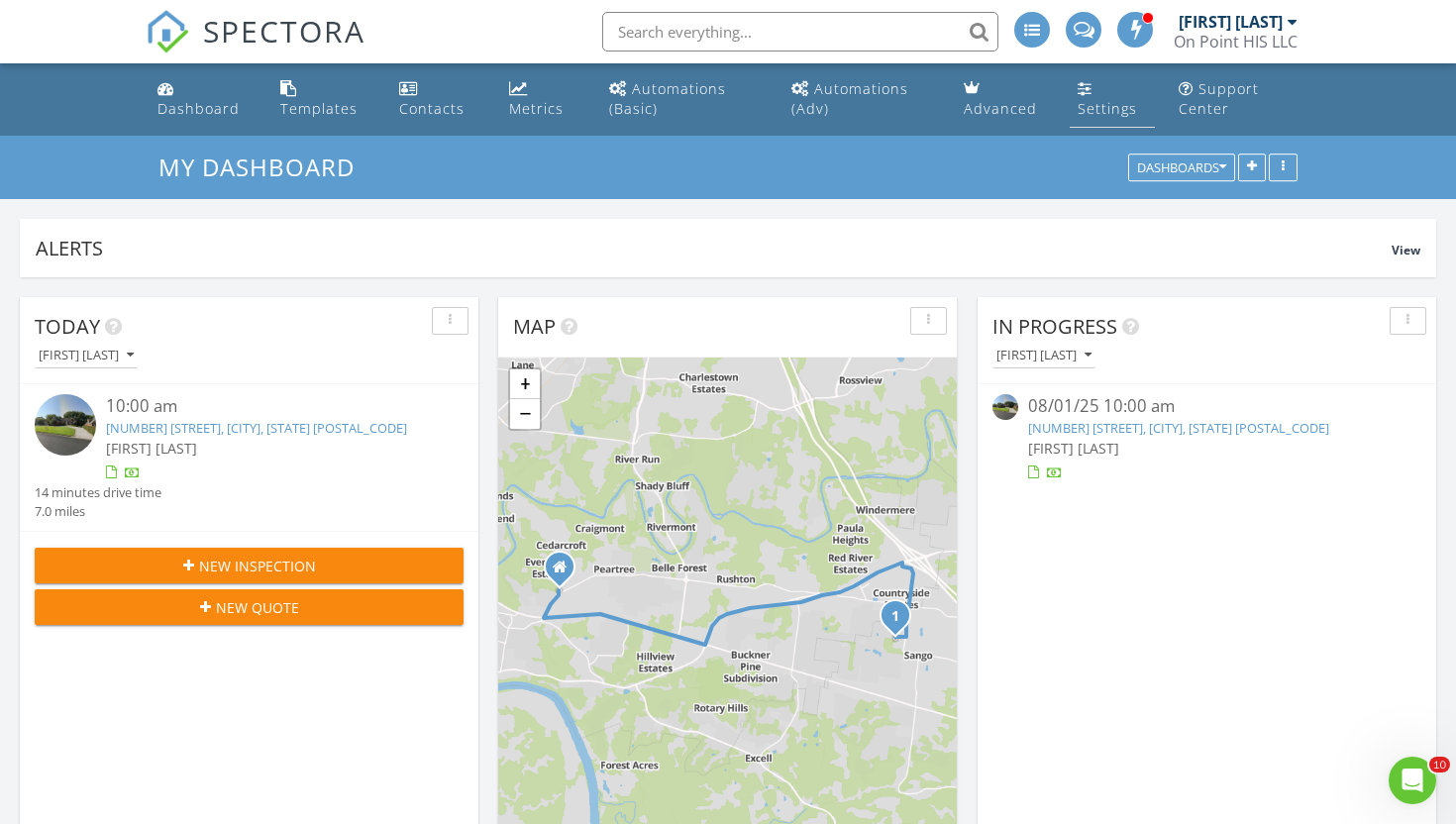 click on "Settings" at bounding box center (1107, 108) 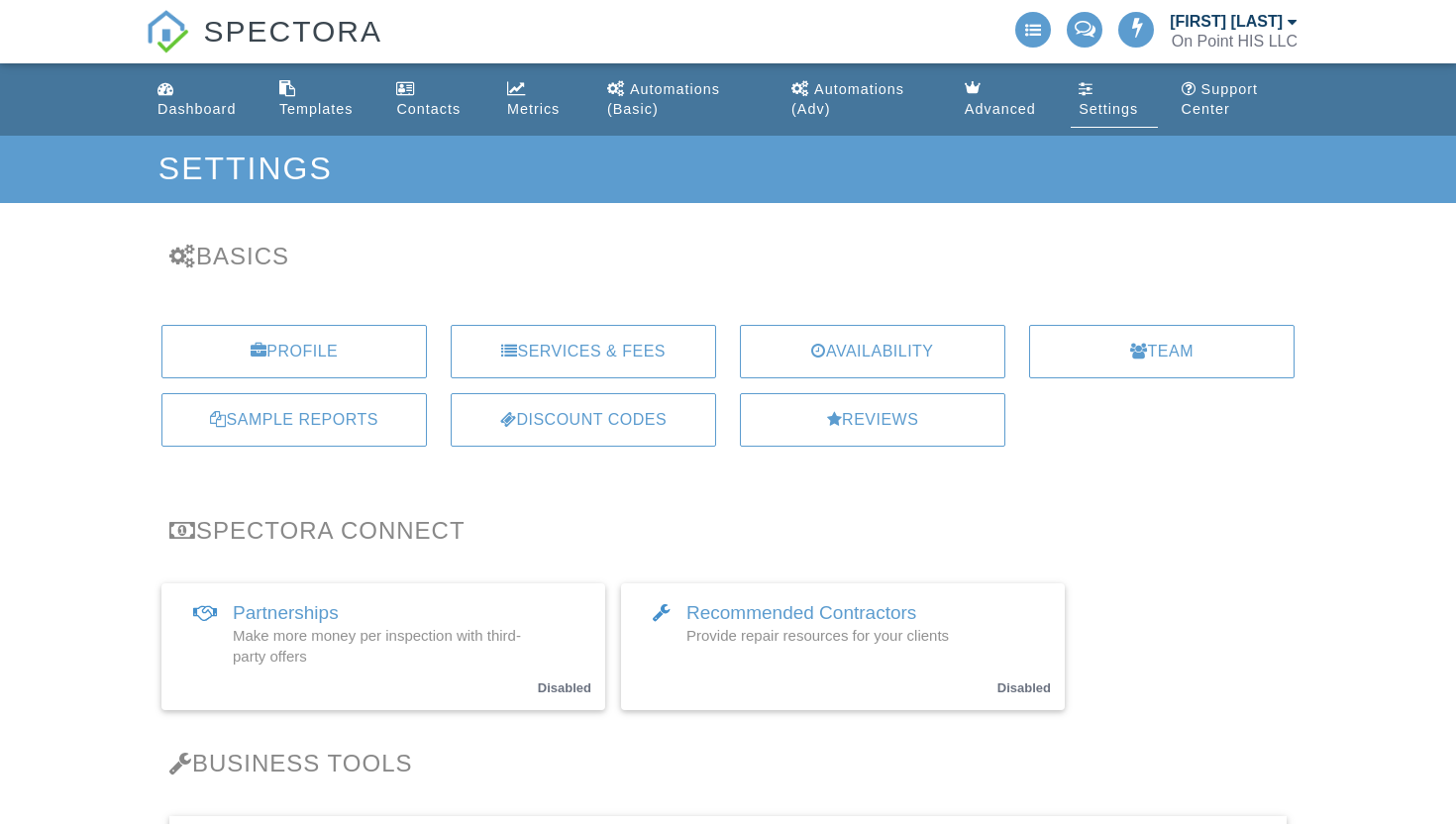 scroll, scrollTop: 0, scrollLeft: 0, axis: both 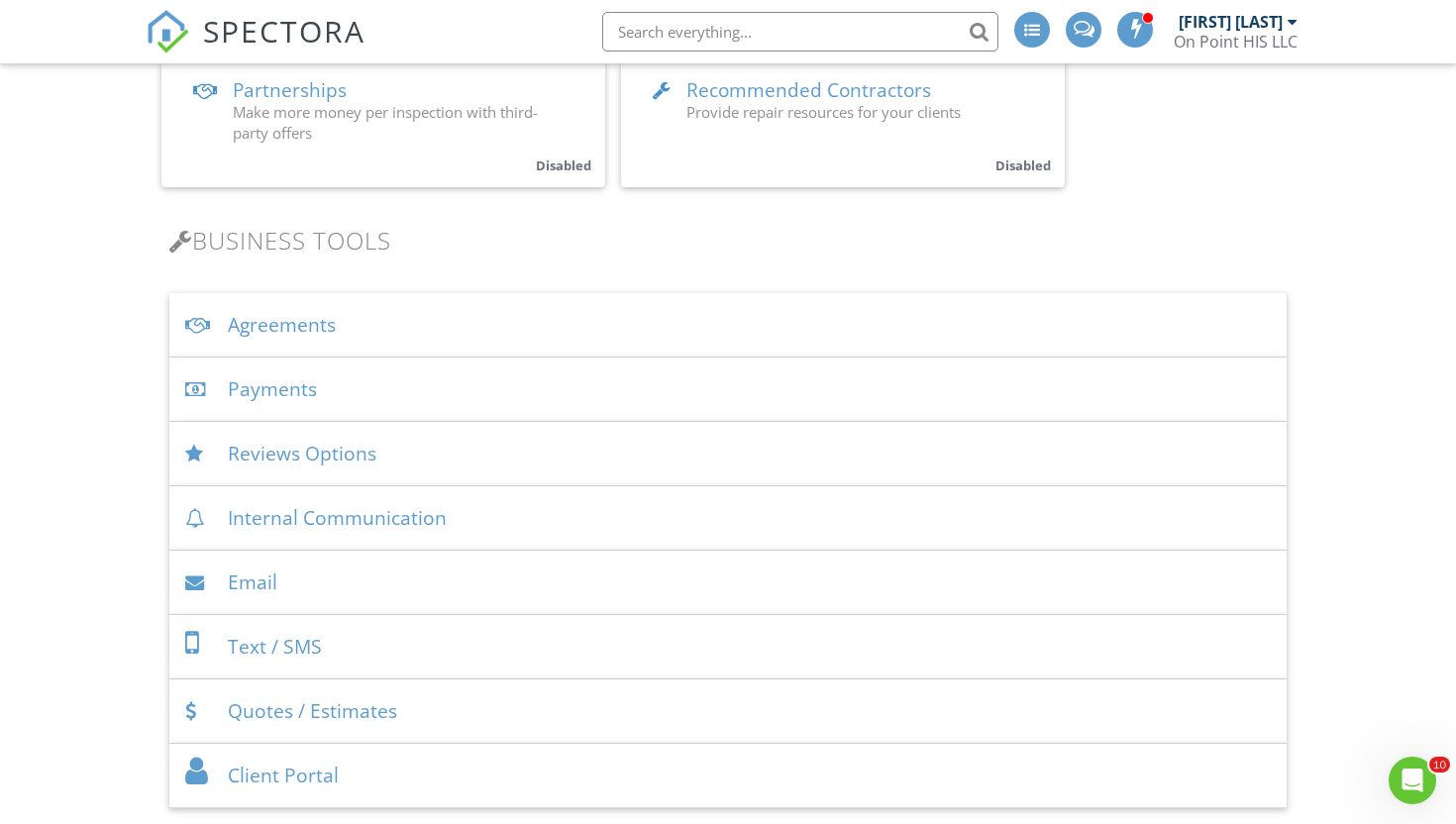 click on "Payments" at bounding box center [728, 389] 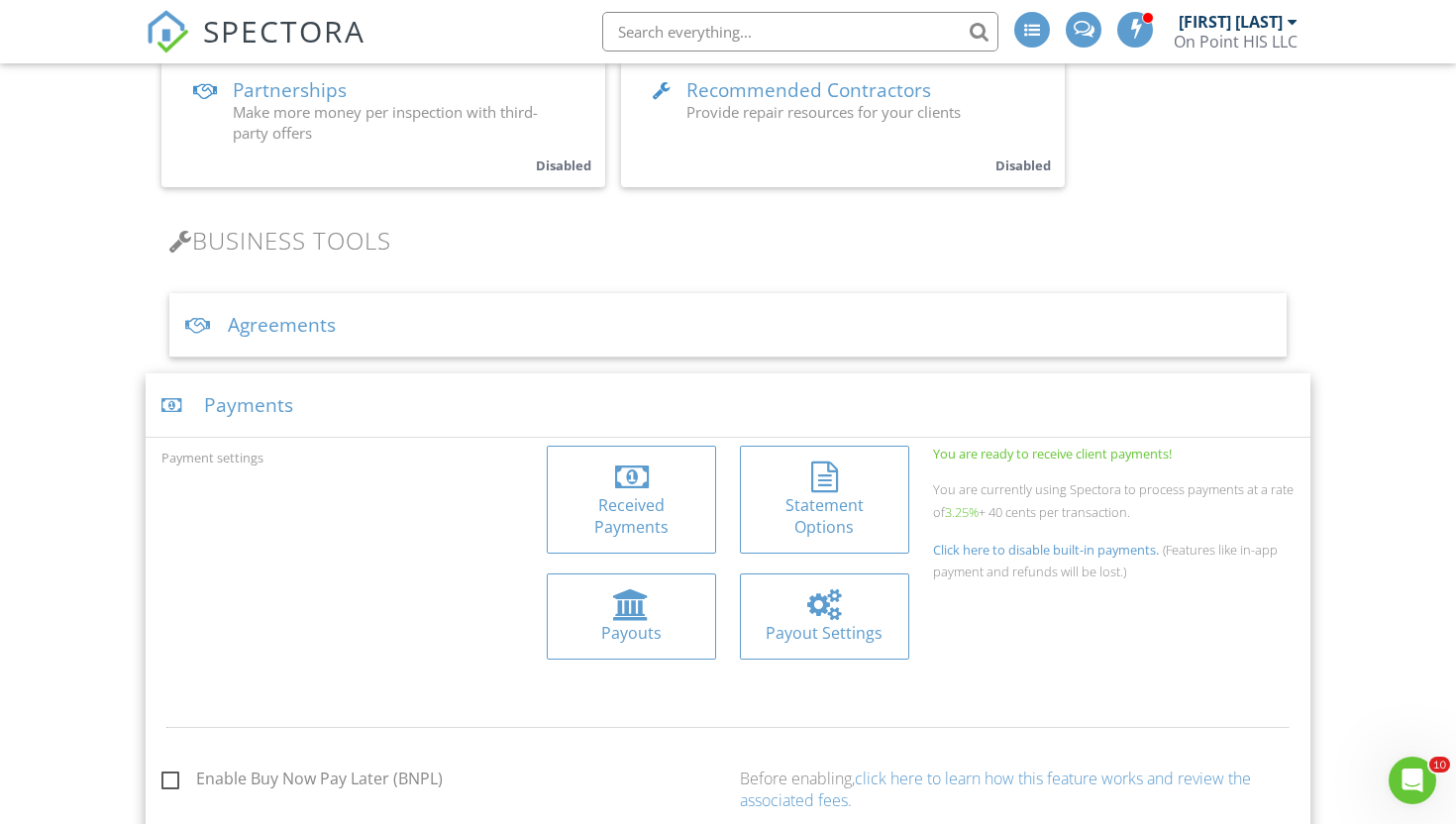 click on "Payouts" at bounding box center (631, 616) 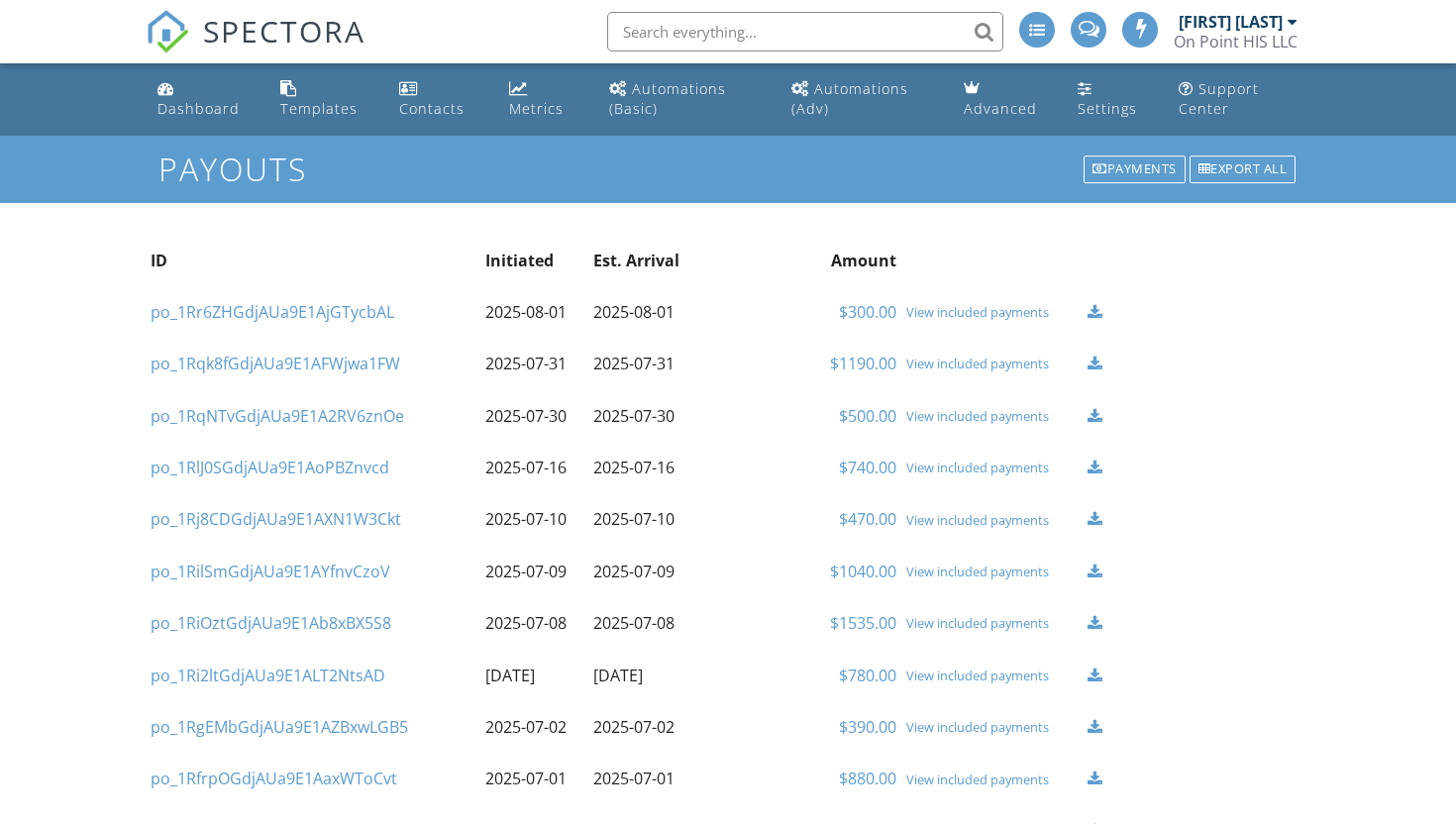 scroll, scrollTop: 0, scrollLeft: 0, axis: both 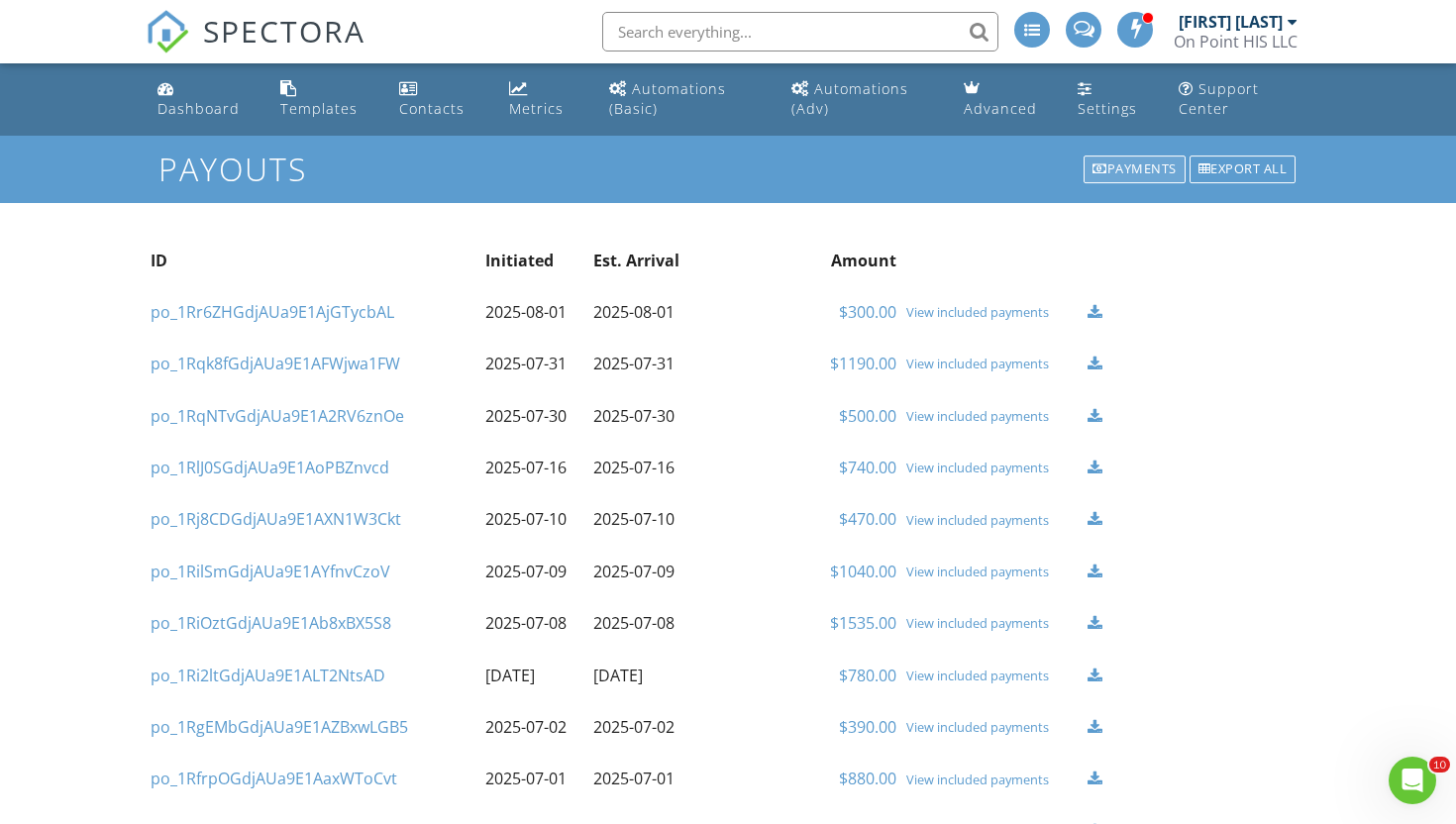 click on "Payments" at bounding box center [1134, 169] 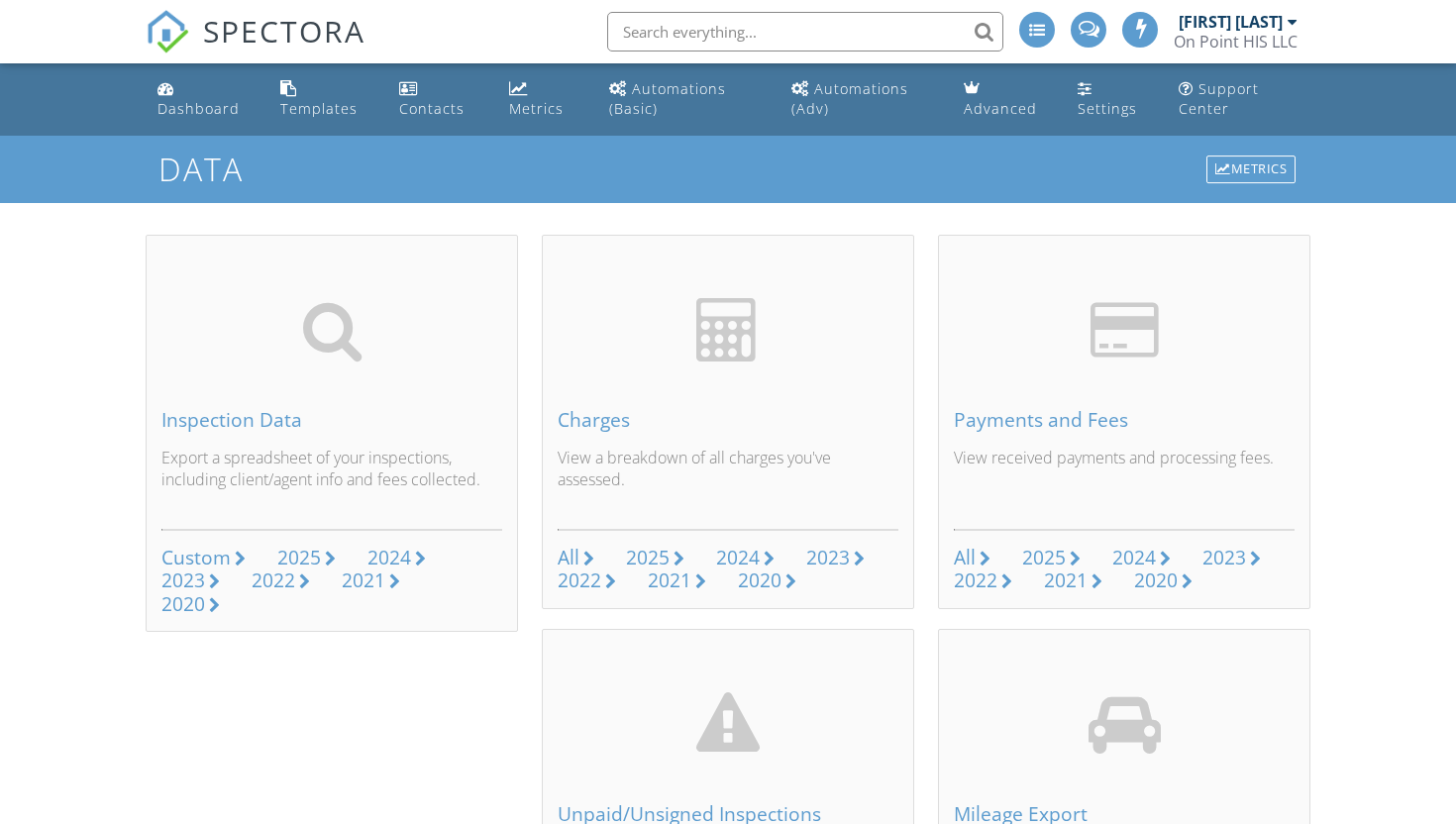 scroll, scrollTop: 0, scrollLeft: 0, axis: both 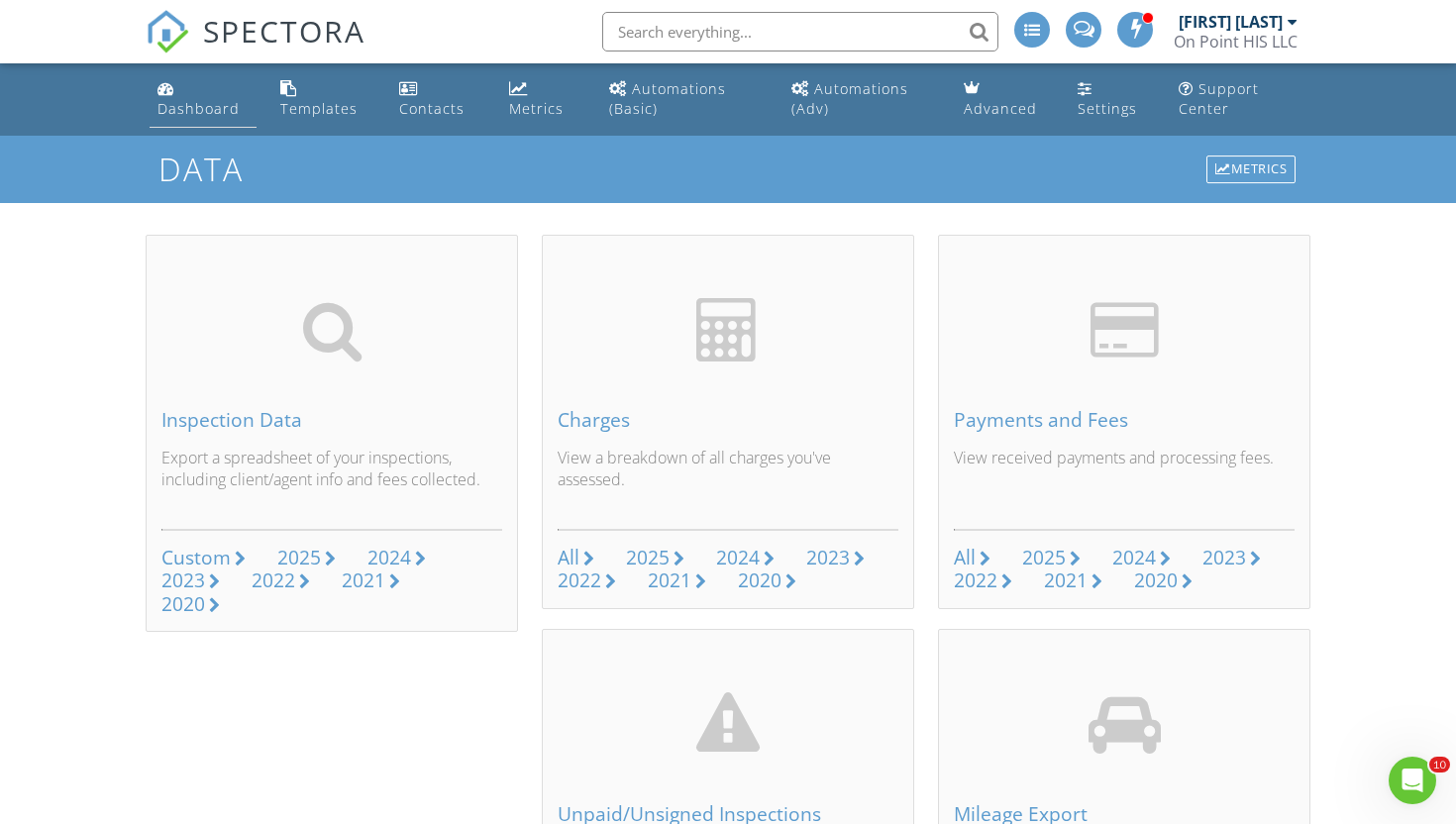 click on "Dashboard" at bounding box center (198, 108) 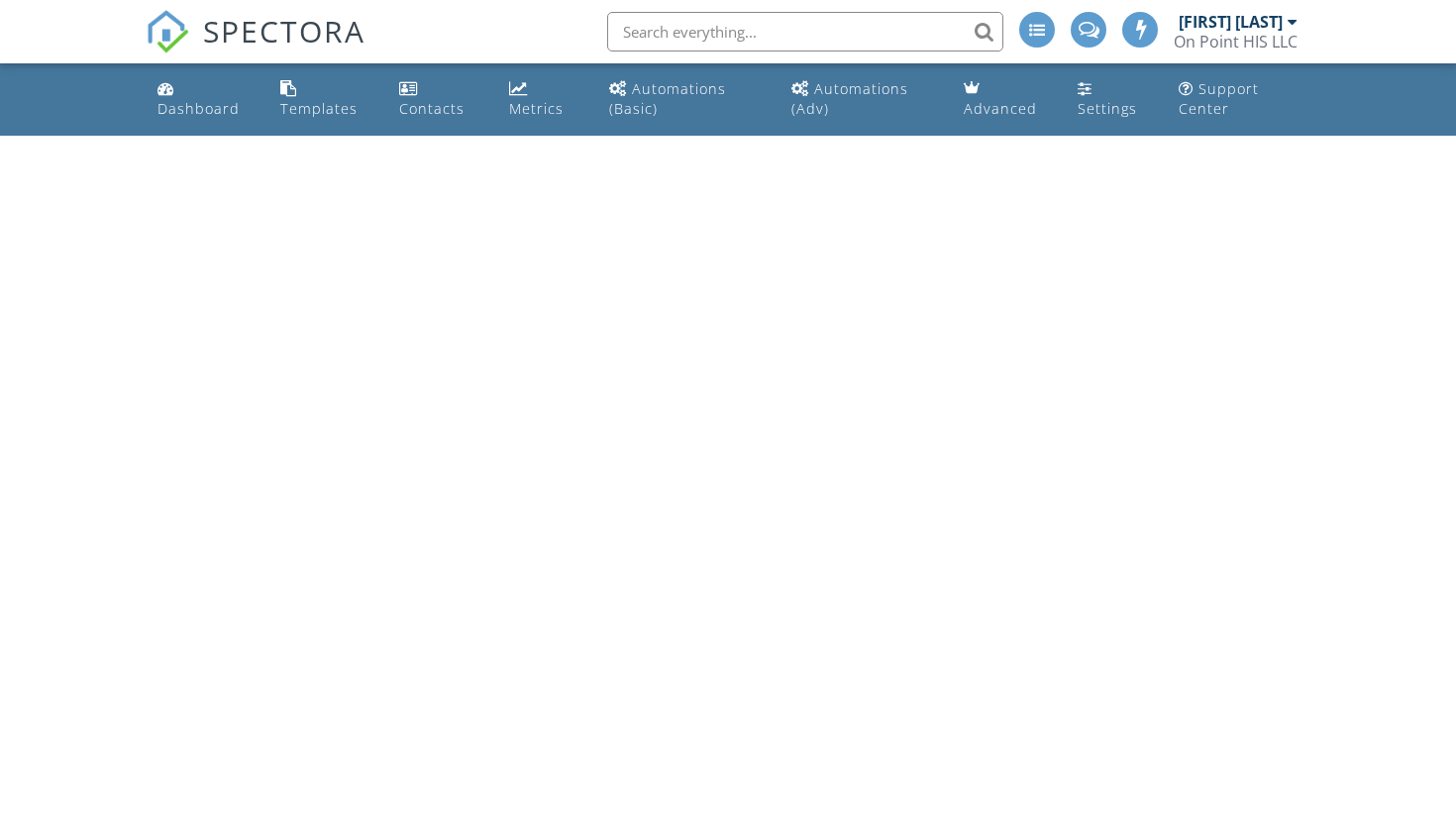 scroll, scrollTop: 0, scrollLeft: 0, axis: both 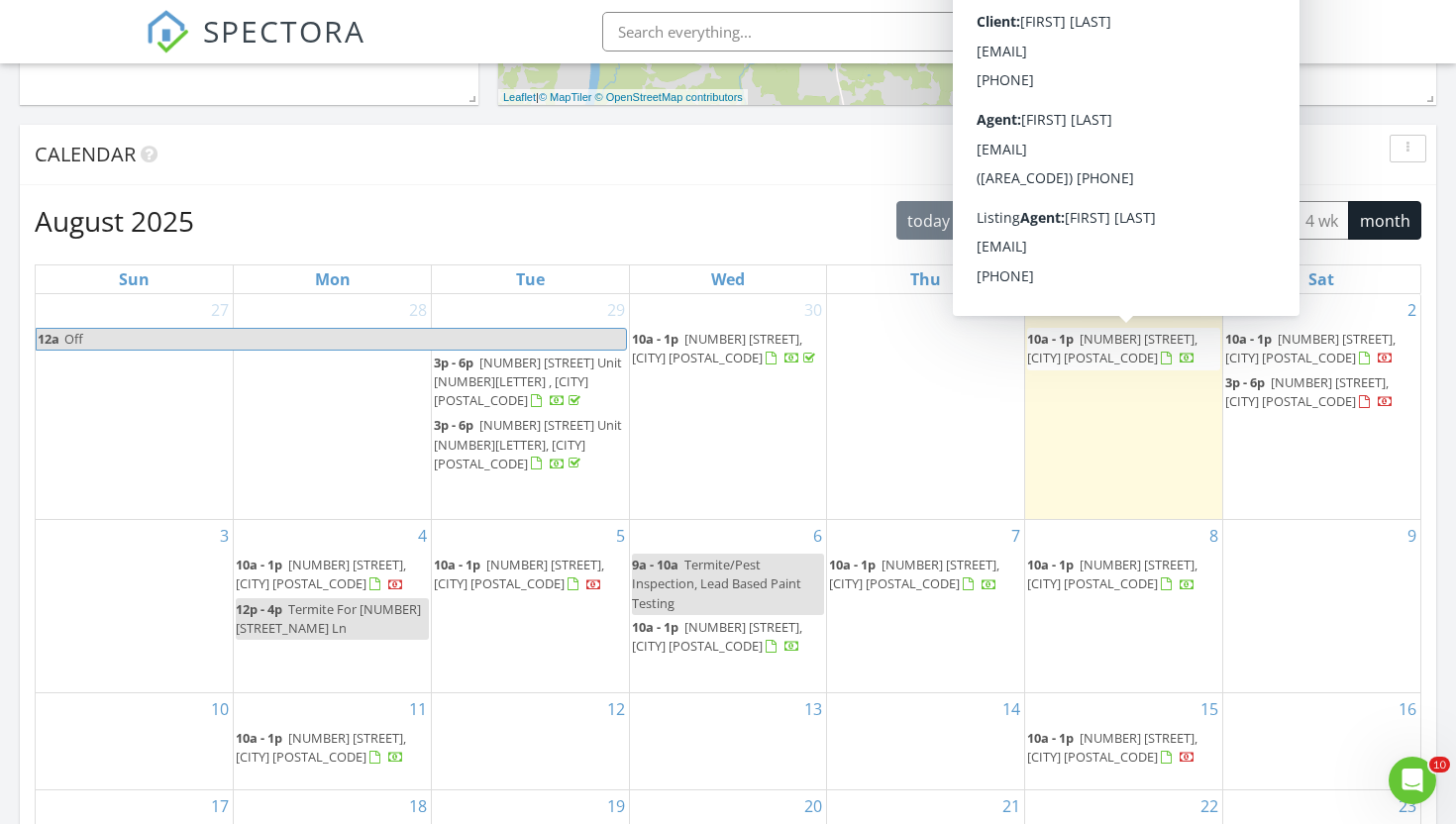 click on "[NUMBER] [STREET], [CITY] [POSTAL_CODE]" at bounding box center (1112, 348) 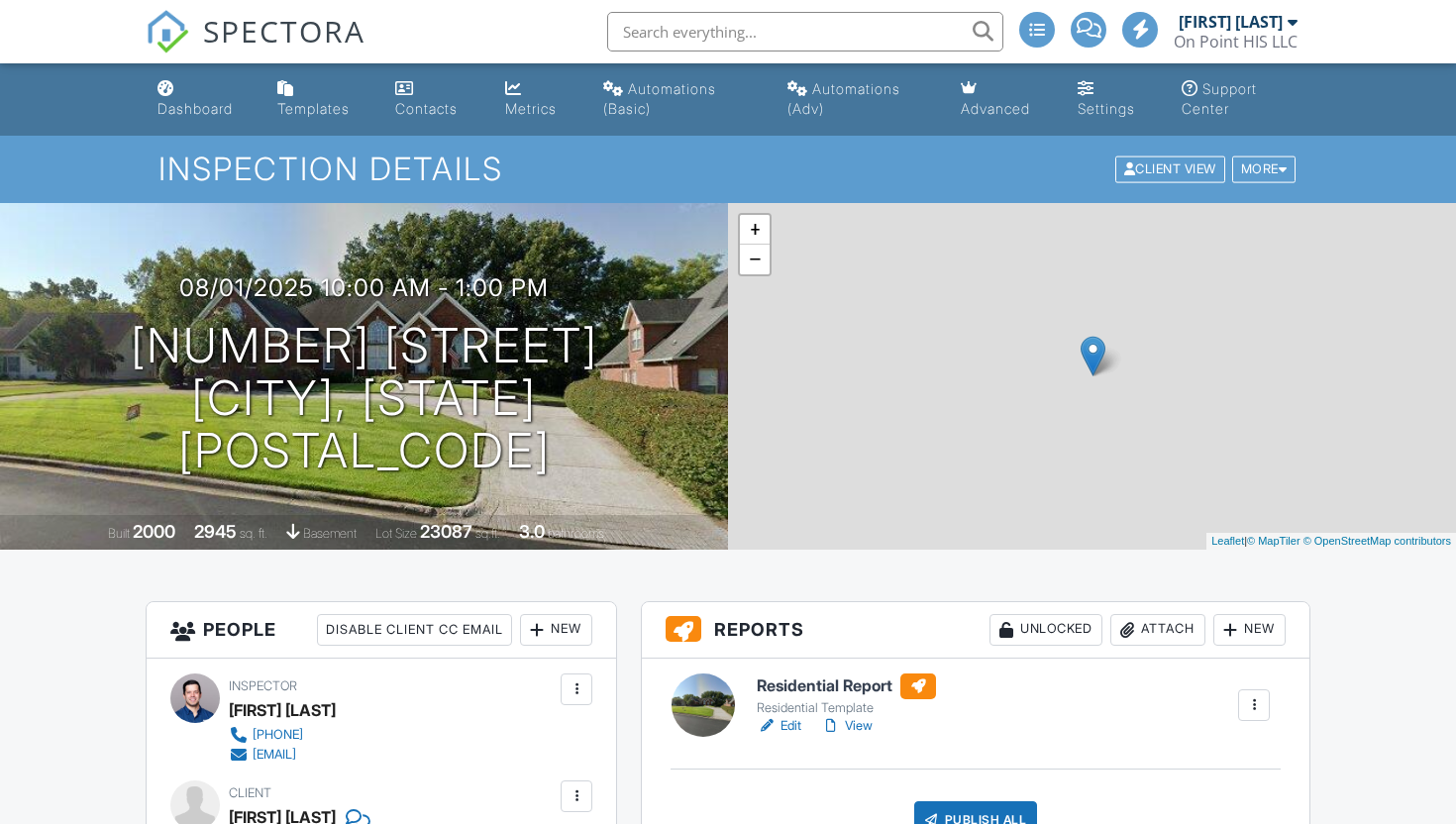 scroll, scrollTop: 0, scrollLeft: 0, axis: both 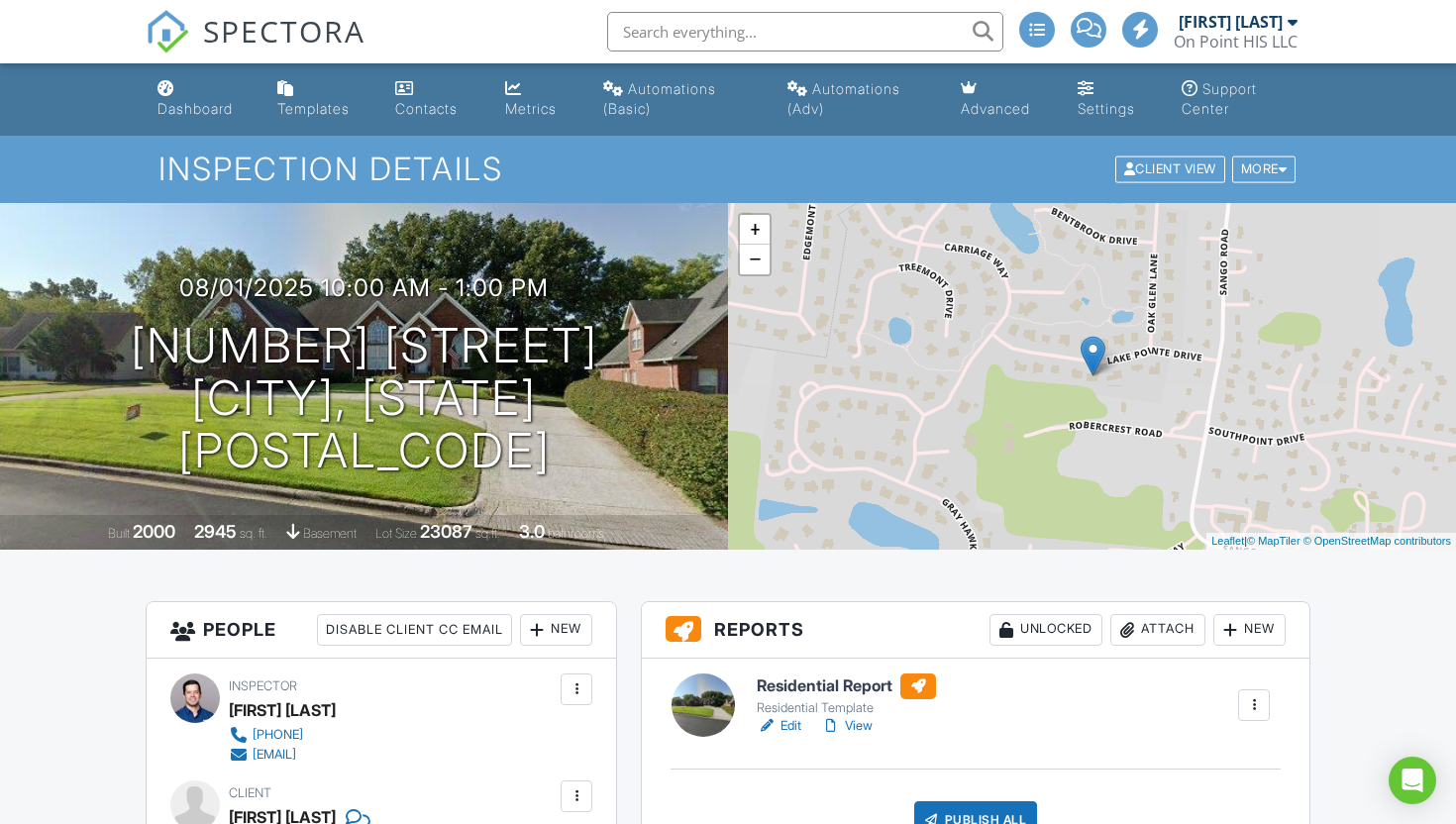 click on "View" at bounding box center [847, 726] 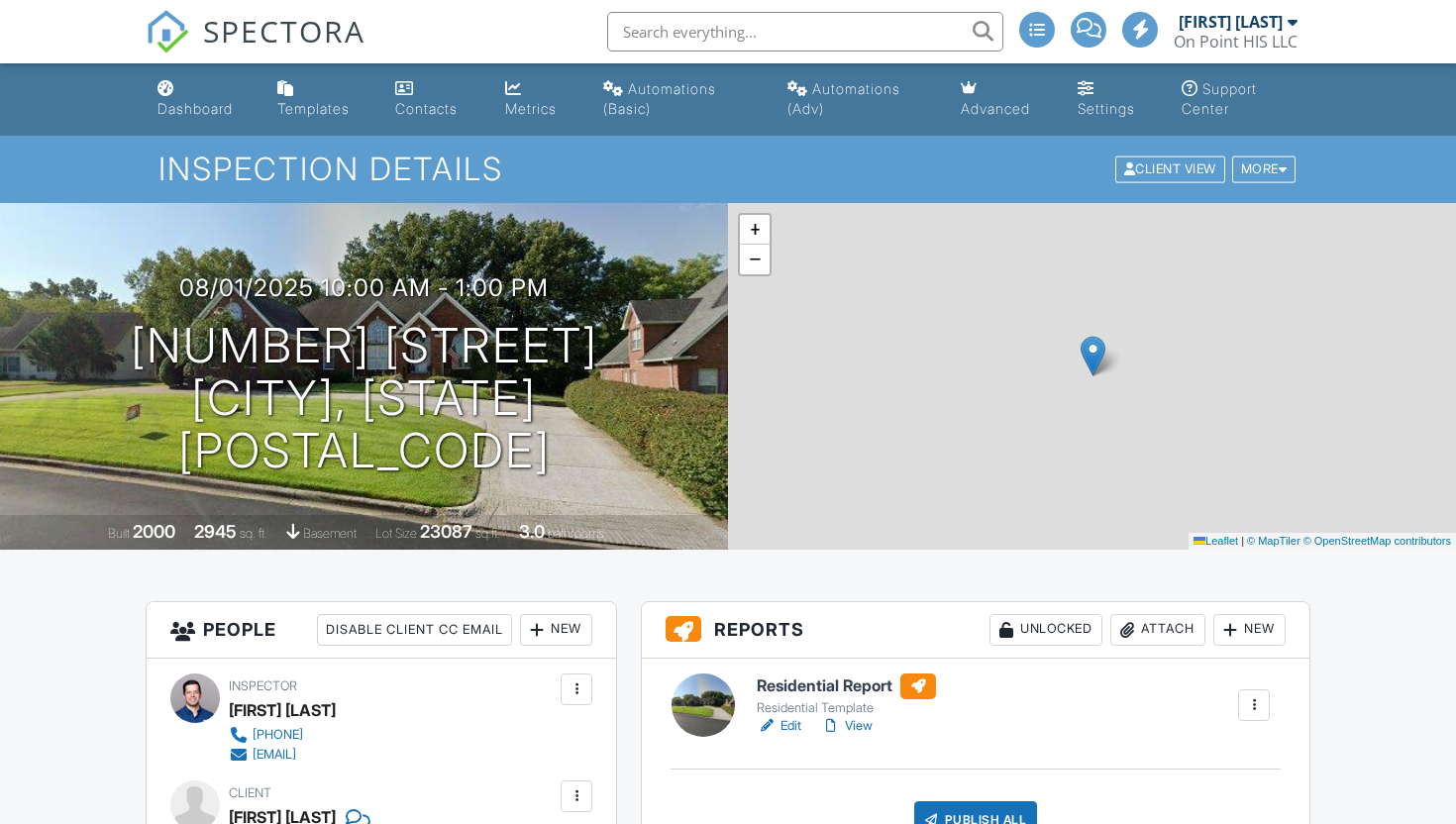 scroll, scrollTop: 0, scrollLeft: 0, axis: both 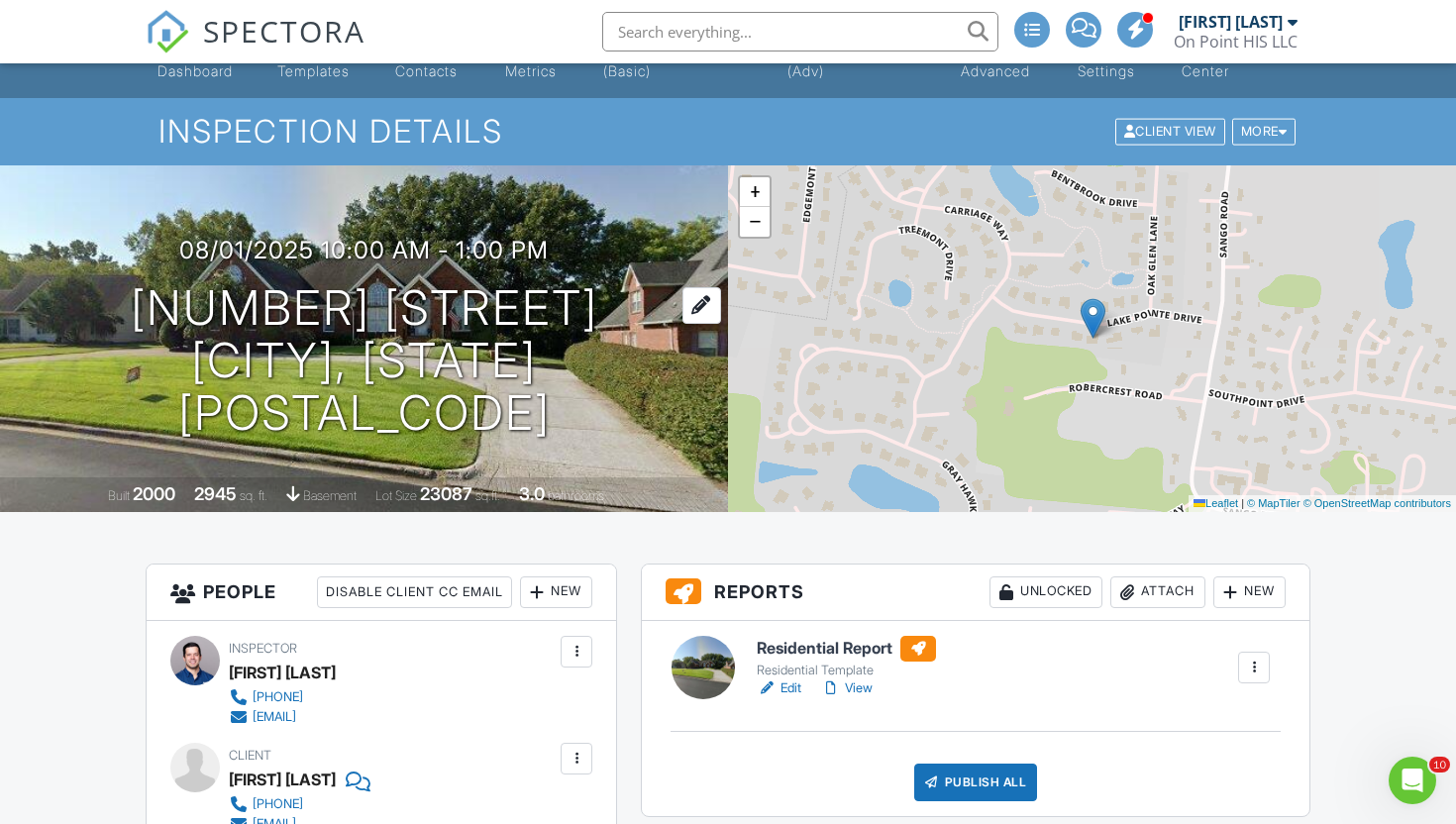 click on "[NUMBER] [STREET]
[CITY], [STATE] [POSTAL_CODE]" at bounding box center (364, 360) 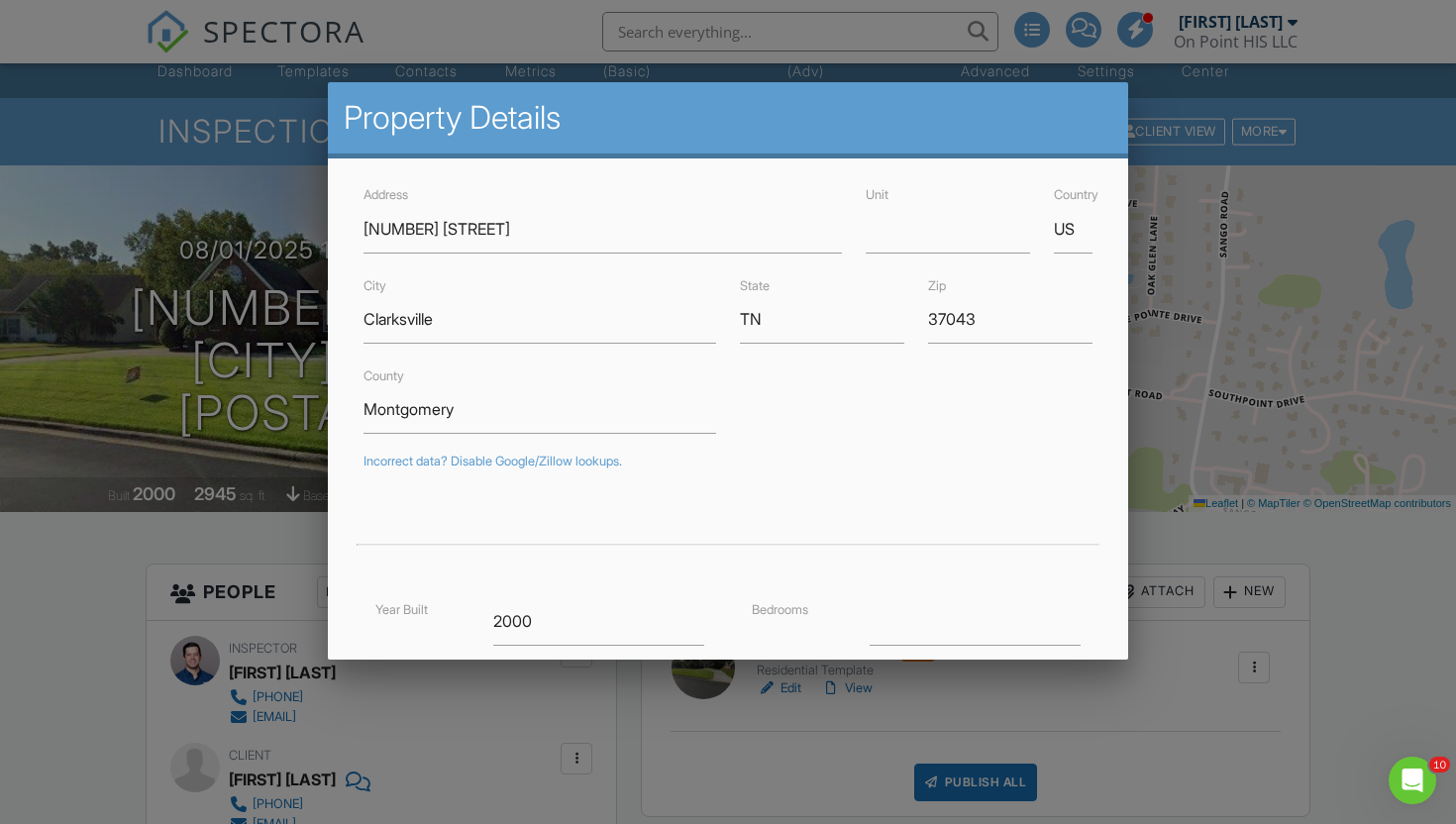 click at bounding box center (728, 416) 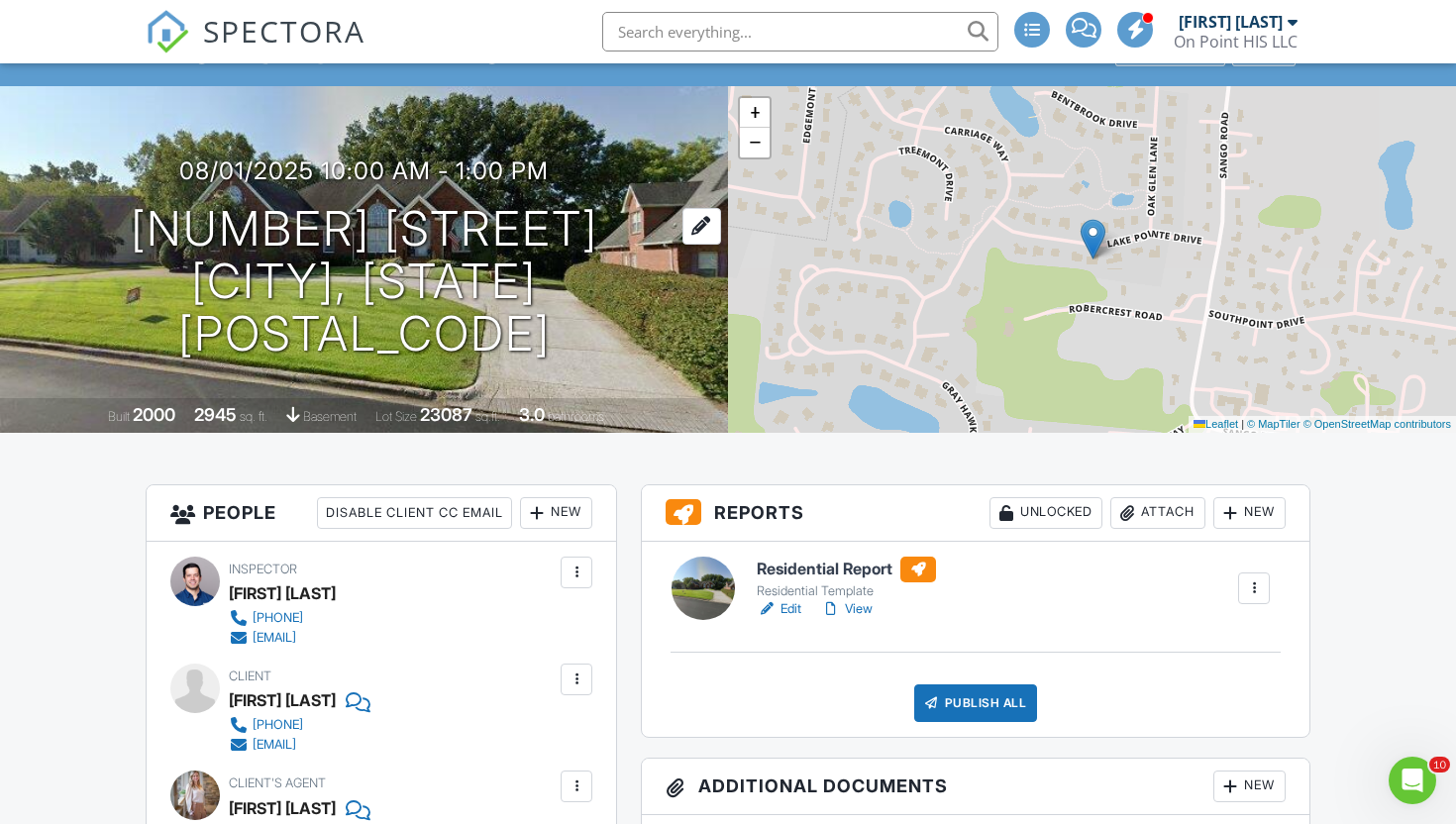 scroll, scrollTop: 0, scrollLeft: 0, axis: both 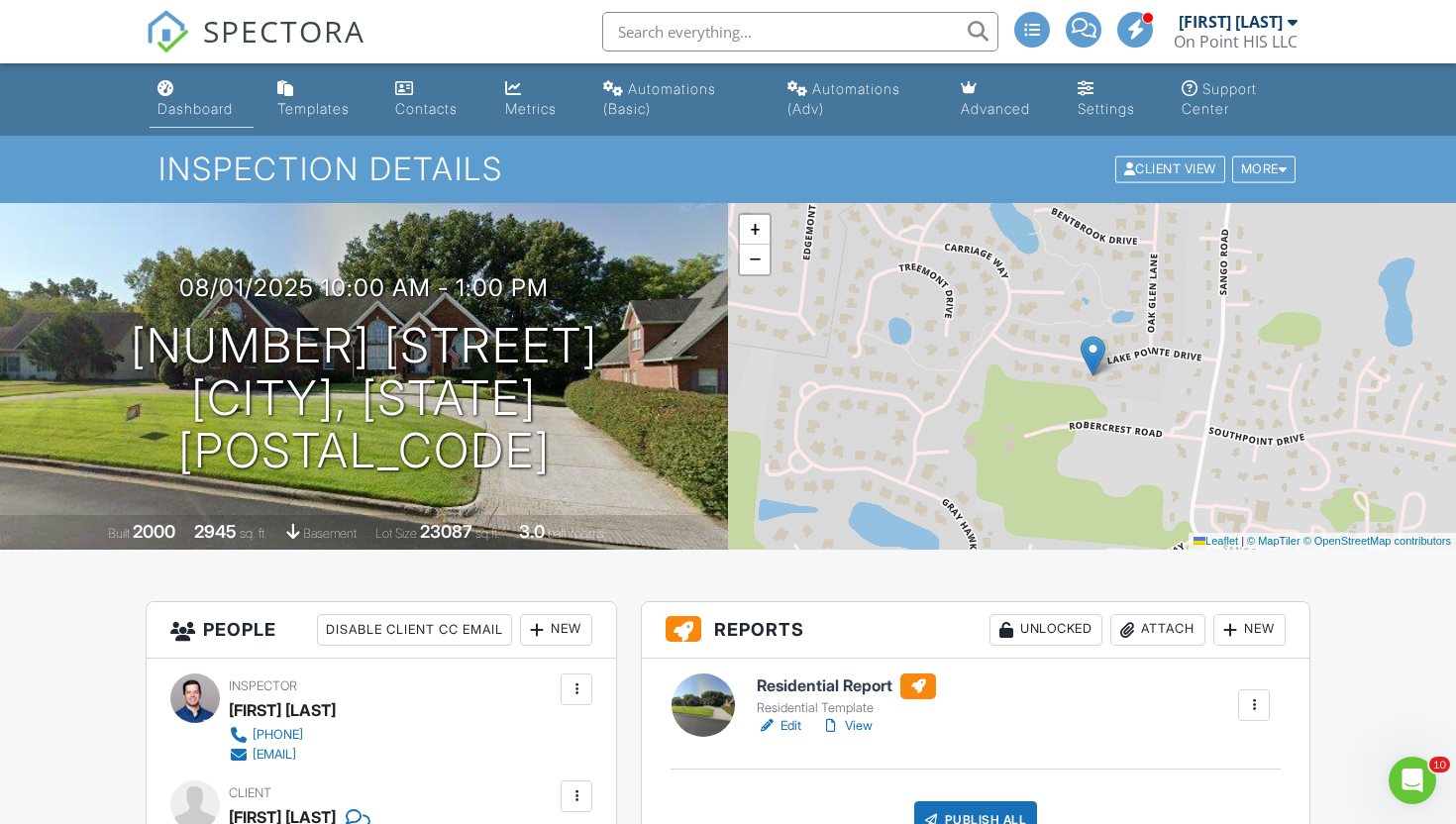 click on "Dashboard" at bounding box center [201, 99] 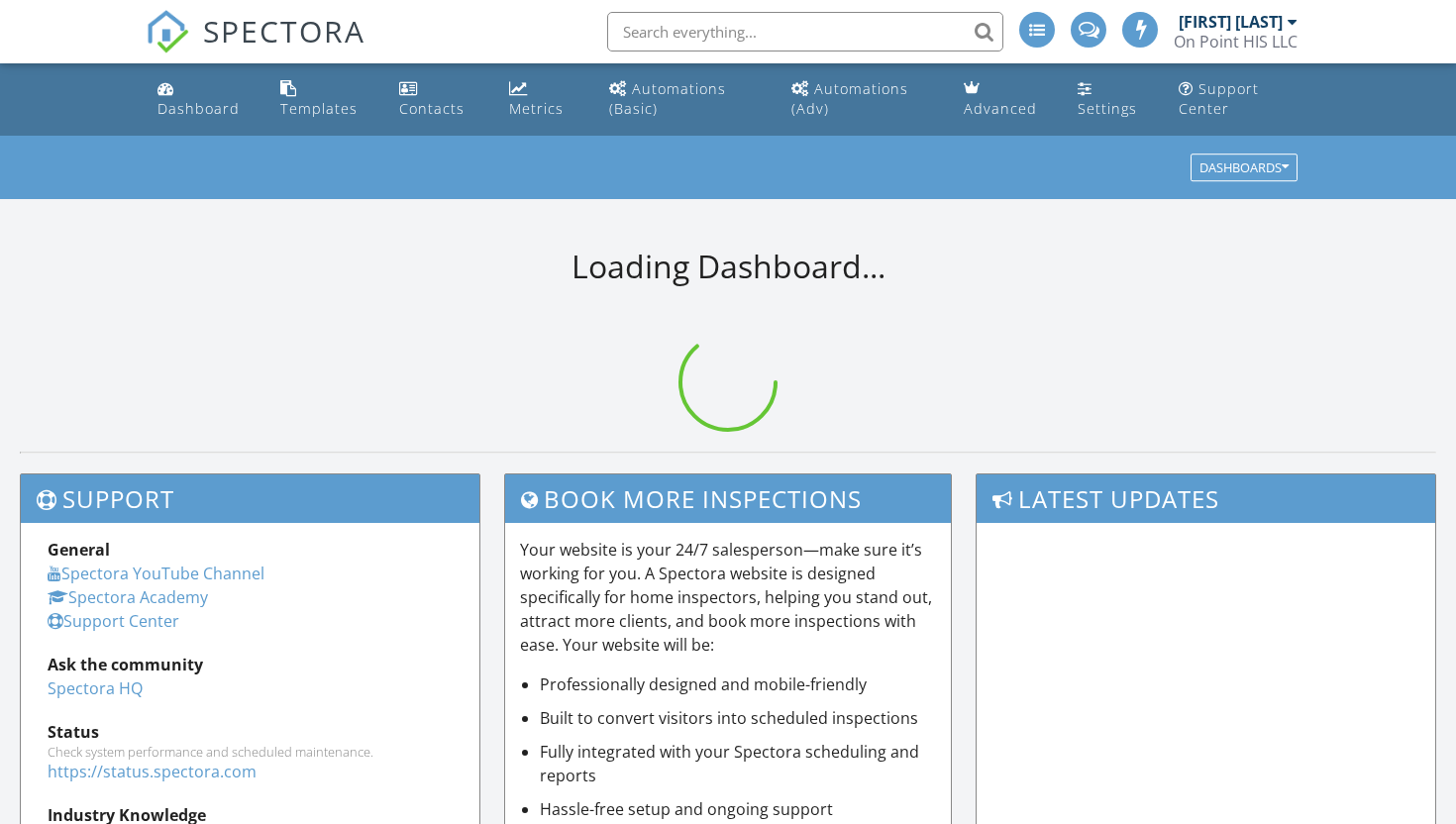 scroll, scrollTop: 0, scrollLeft: 0, axis: both 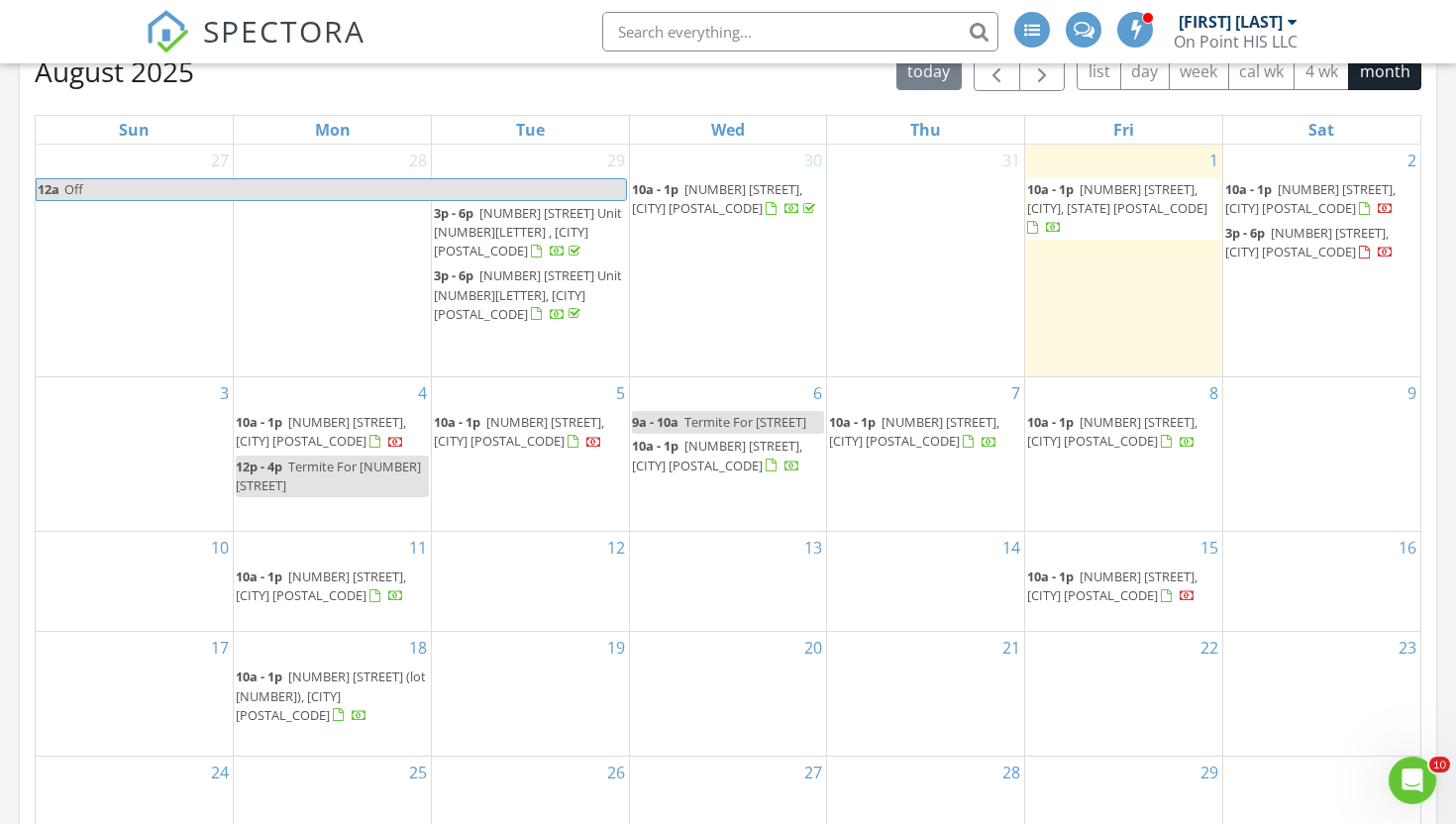 click on "411 Lake Pointe Dr, Clarksville 37043" at bounding box center (1117, 198) 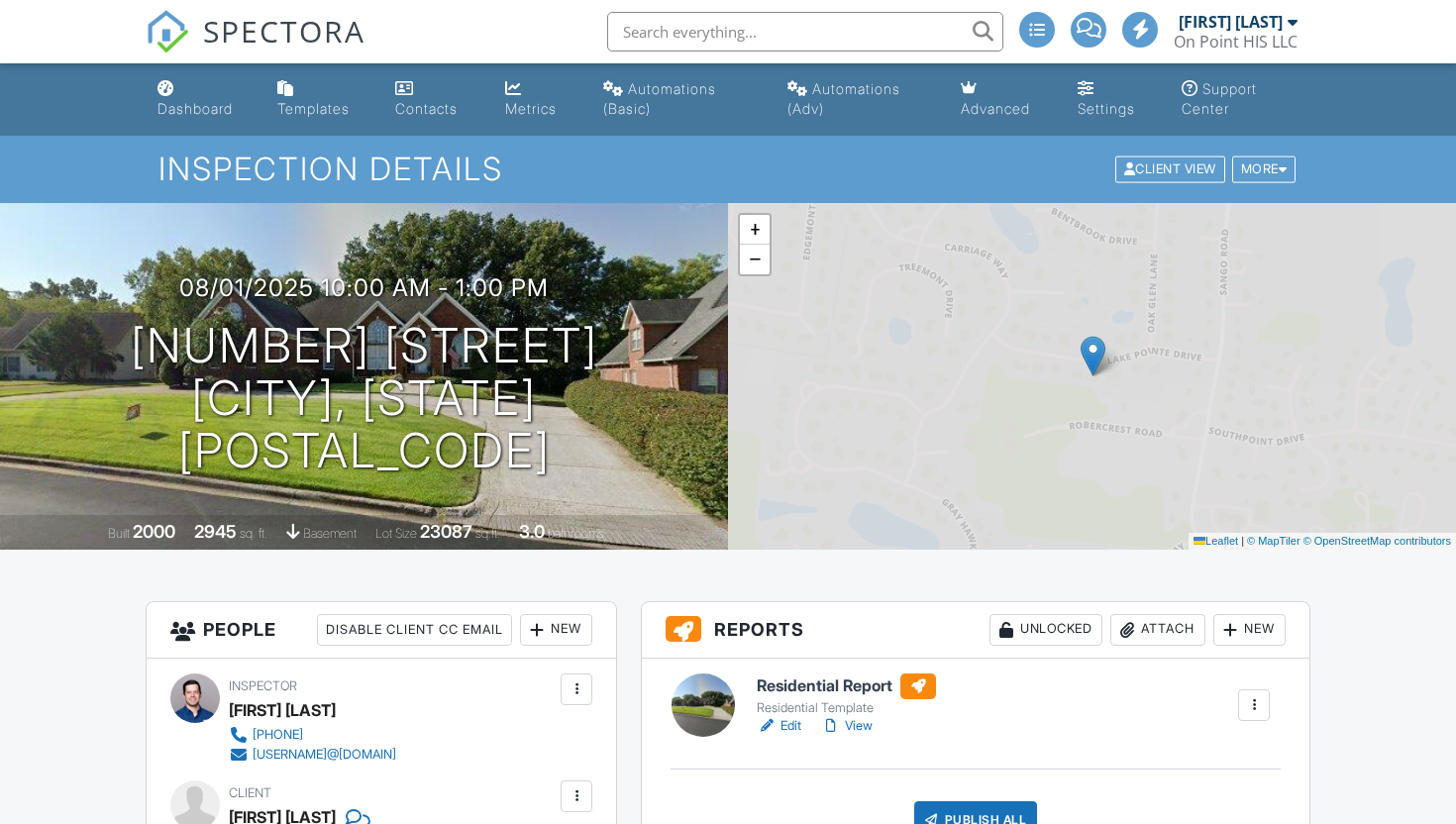 scroll, scrollTop: 0, scrollLeft: 0, axis: both 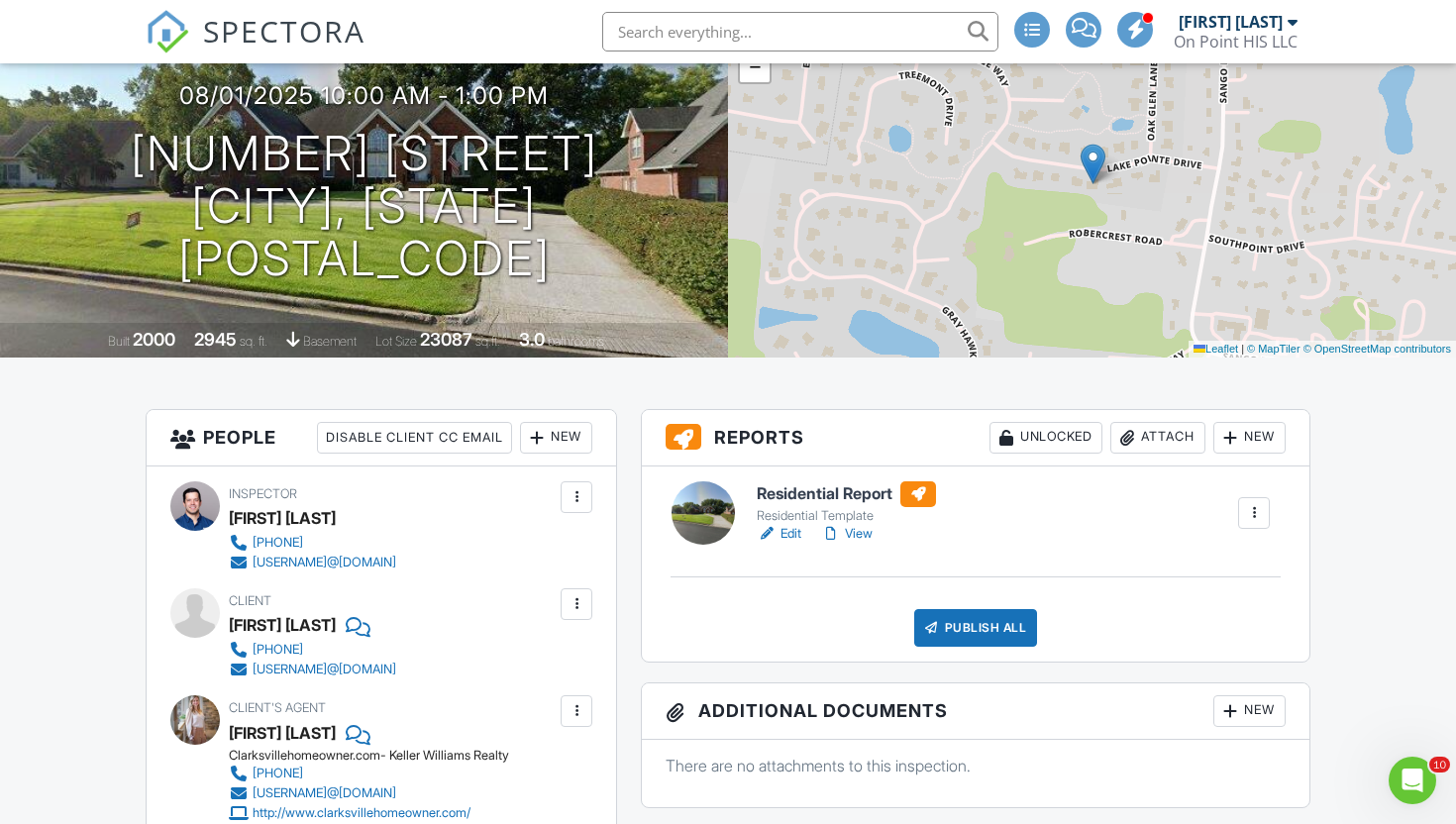 click on "Edit" at bounding box center (779, 534) 